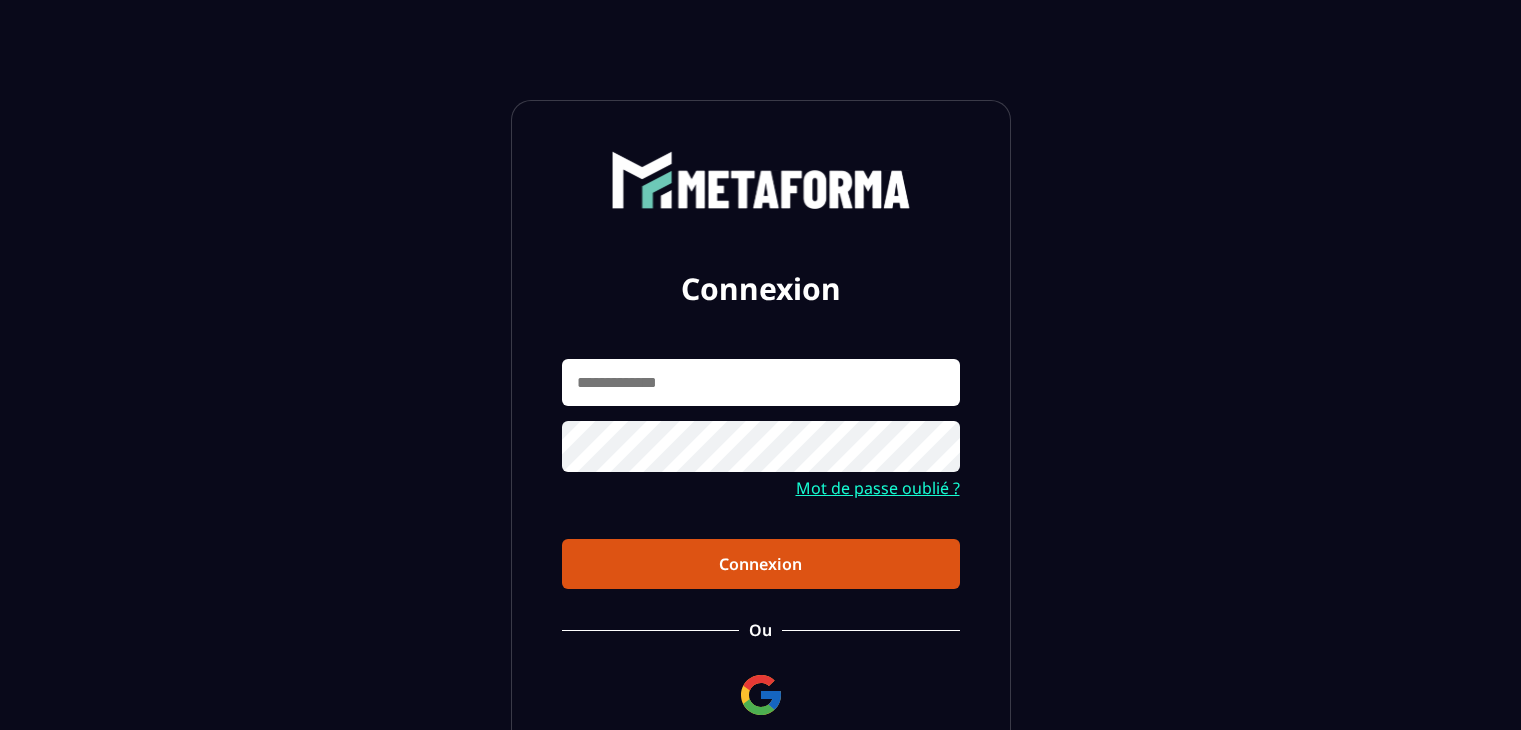 scroll, scrollTop: 0, scrollLeft: 0, axis: both 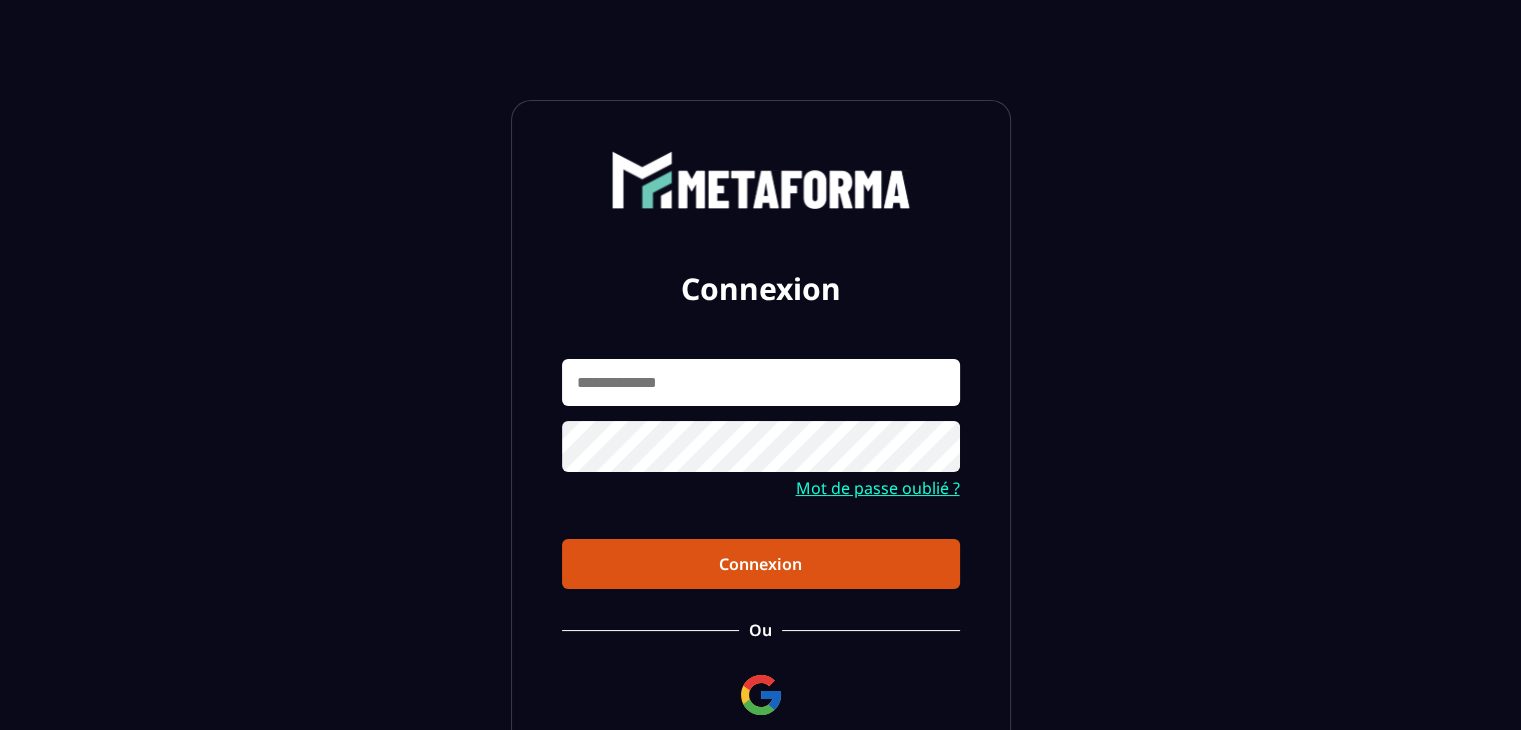 click at bounding box center (761, 695) 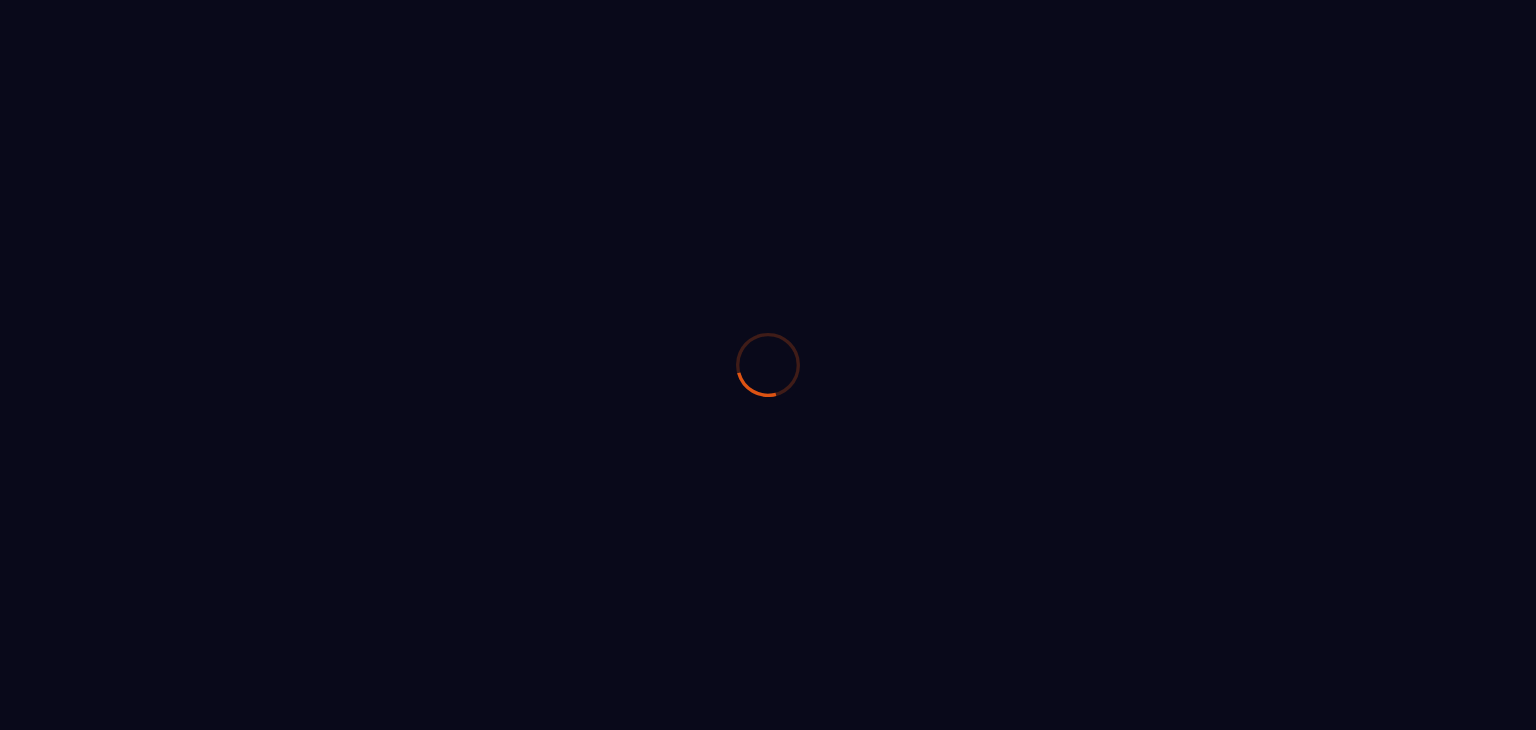 scroll, scrollTop: 0, scrollLeft: 0, axis: both 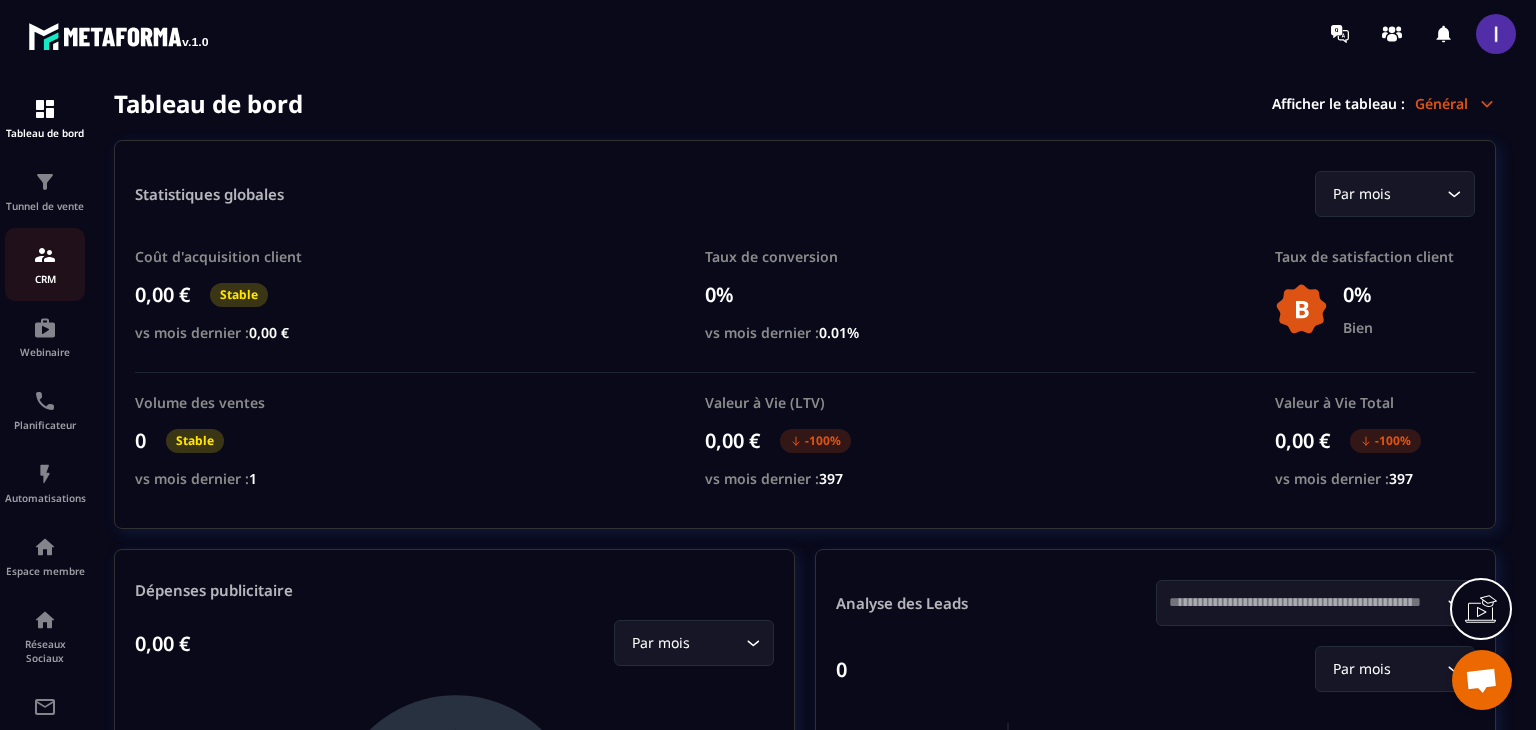 click at bounding box center (45, 255) 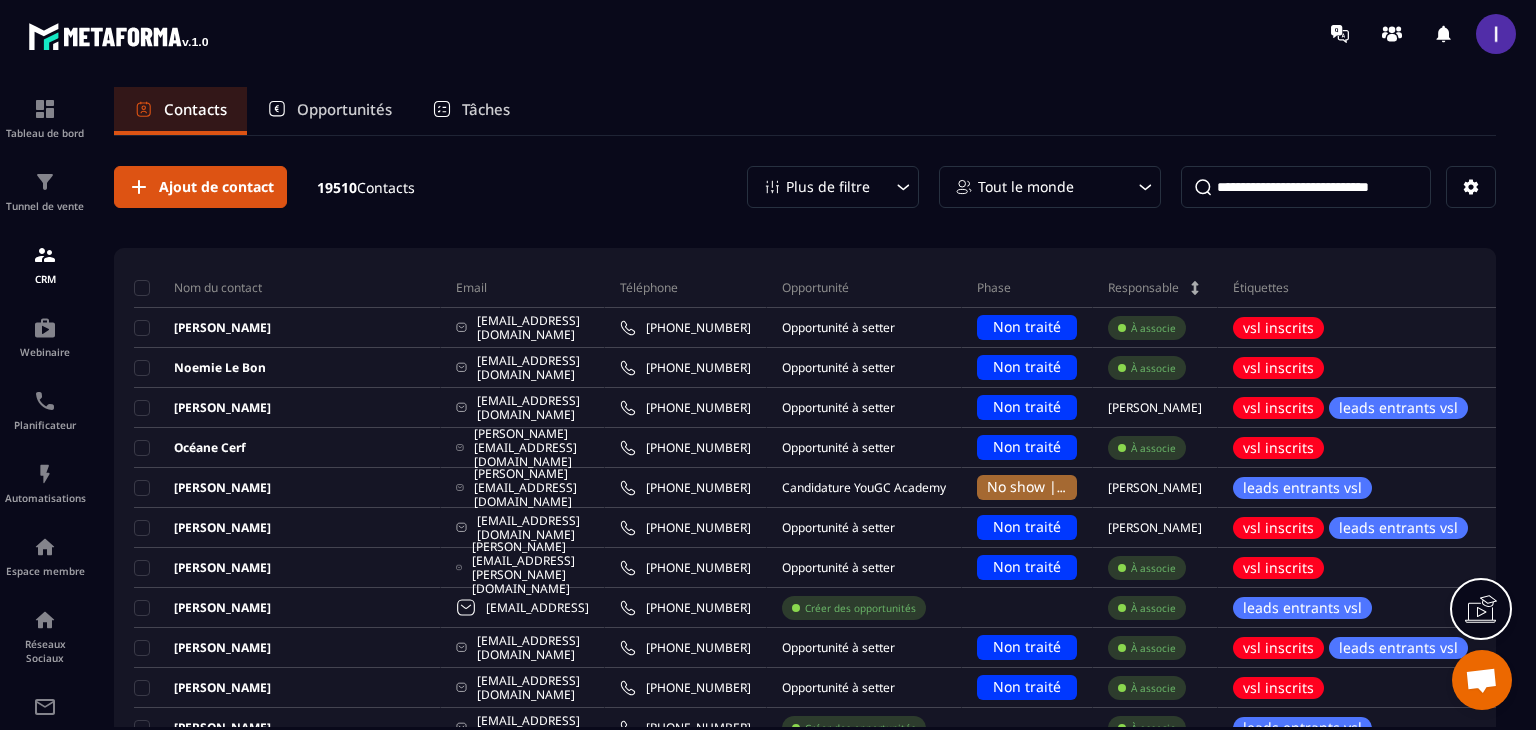 scroll, scrollTop: 0, scrollLeft: 0, axis: both 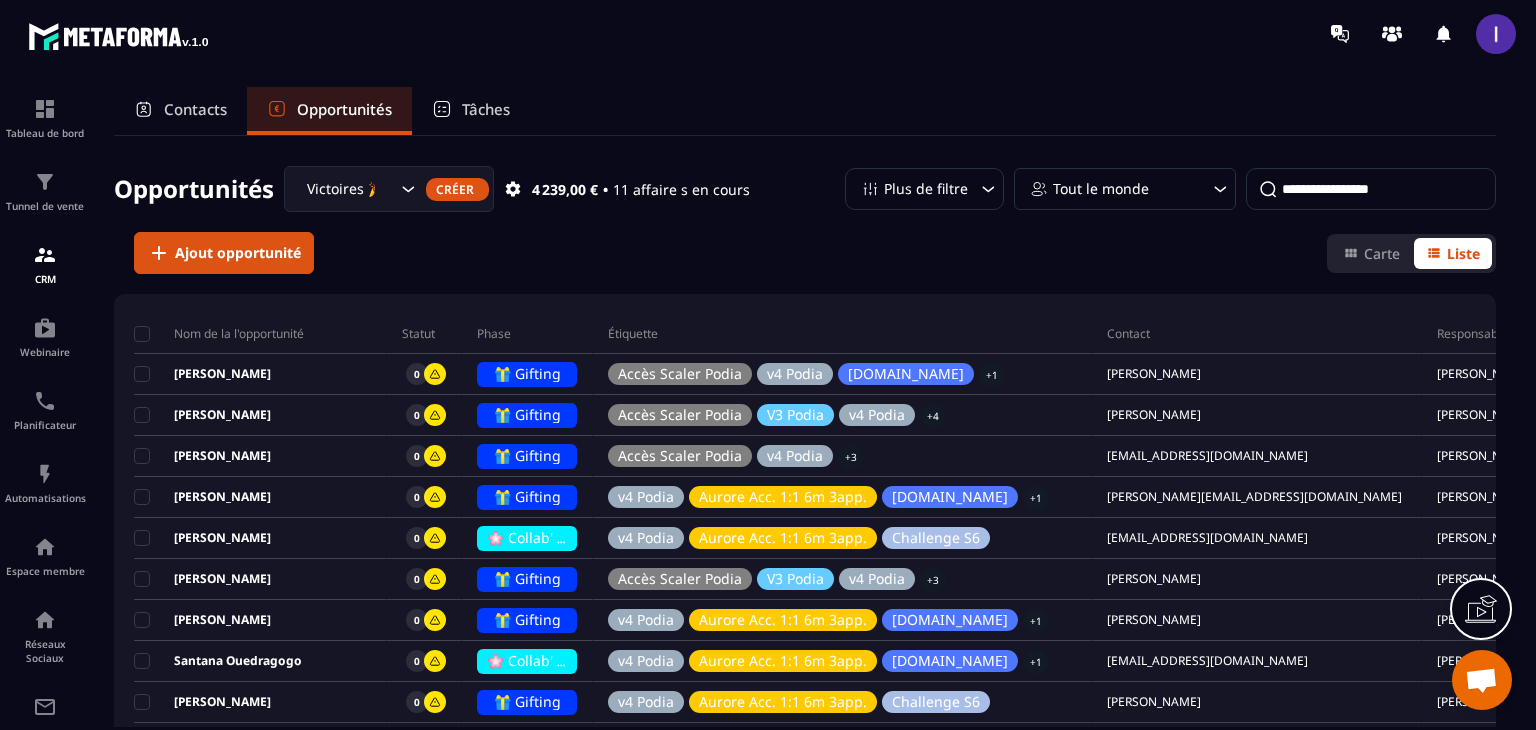 click on "Victoires 🎉" 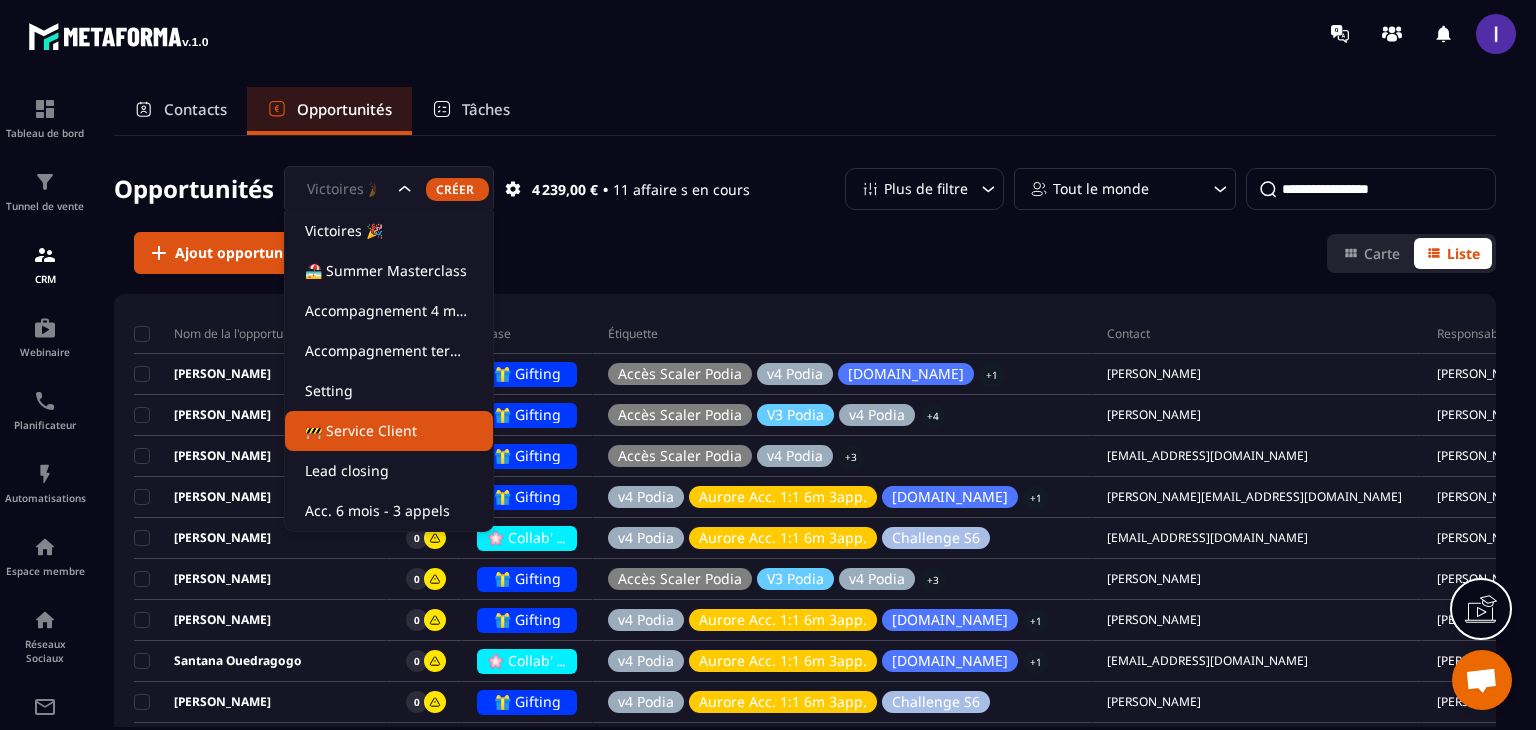 click on "🚧 Service Client" 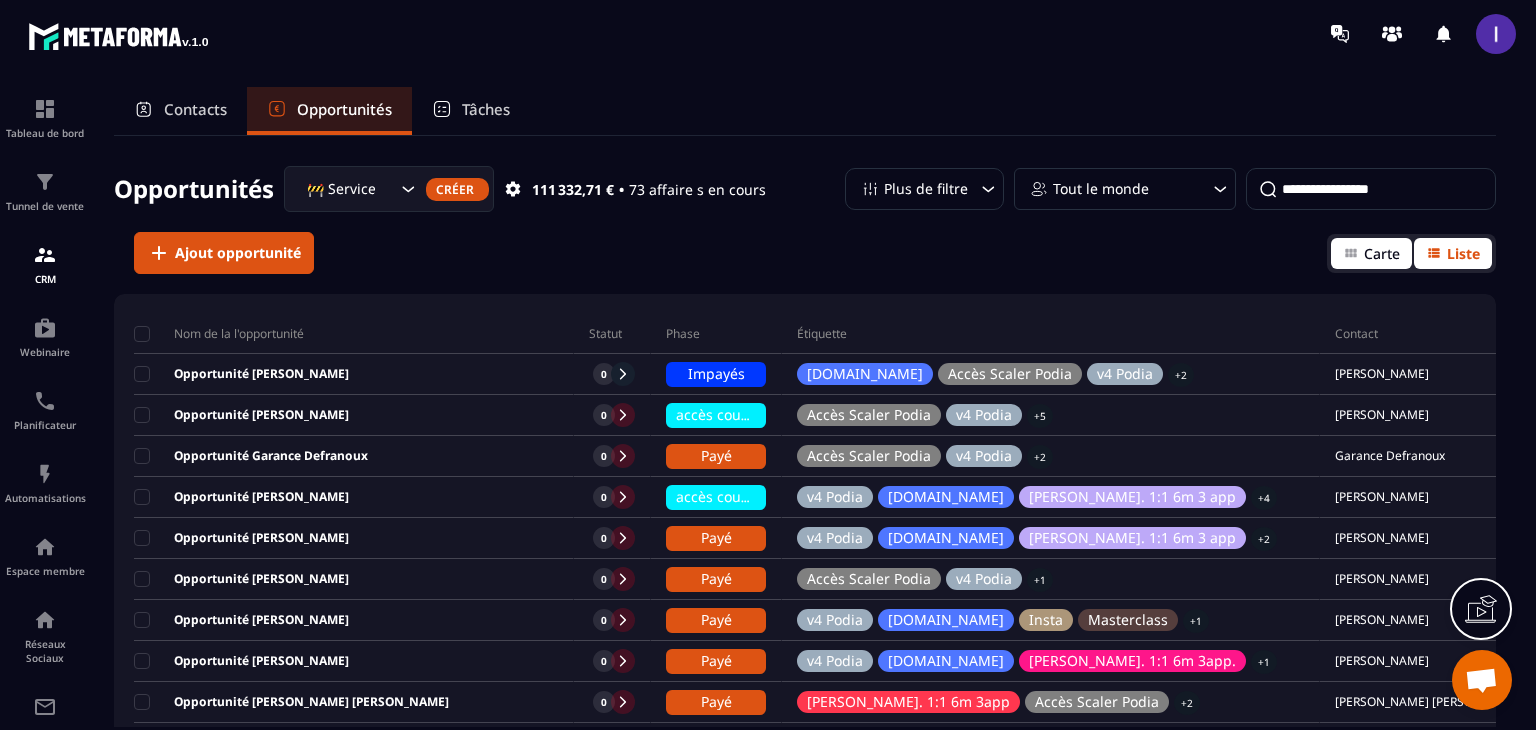 click 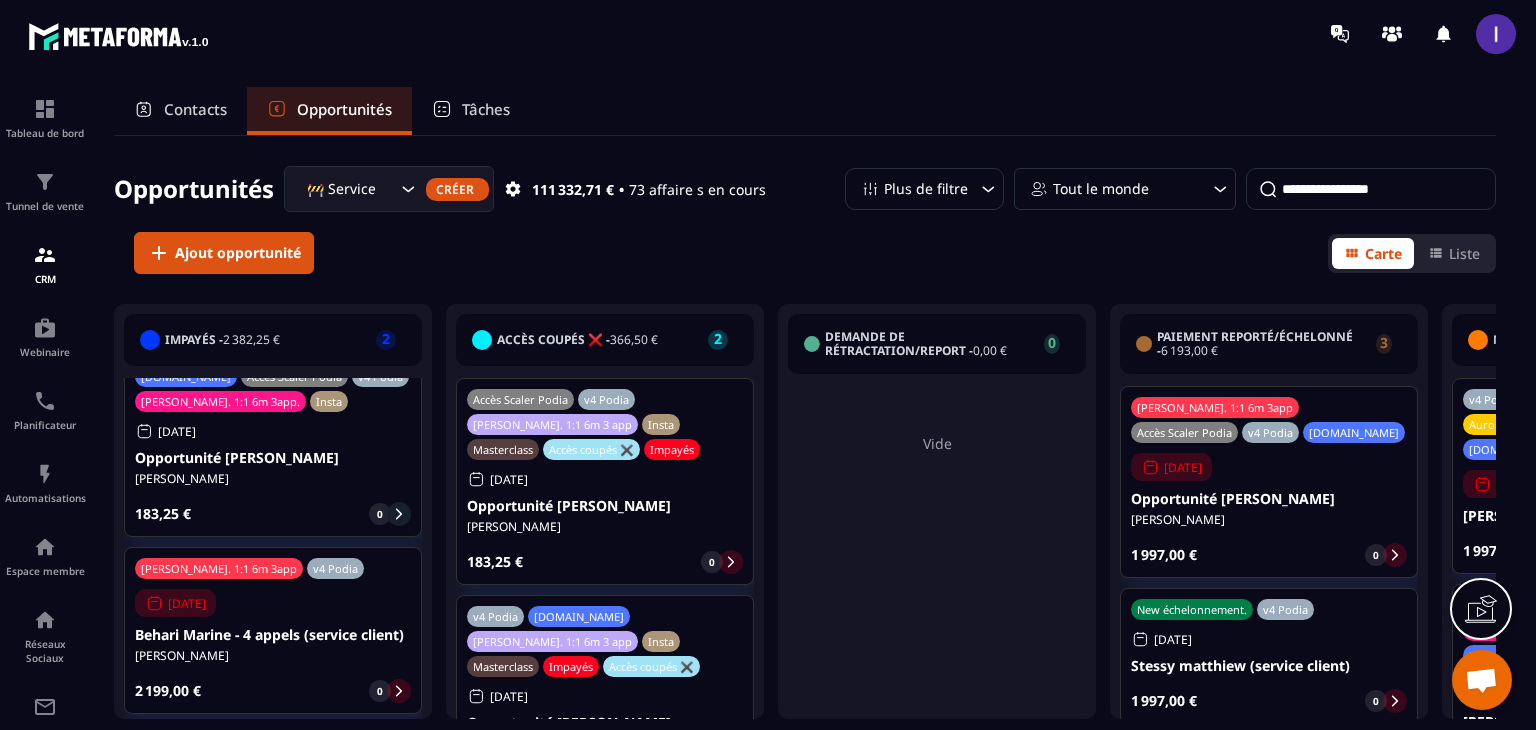 scroll, scrollTop: 26, scrollLeft: 0, axis: vertical 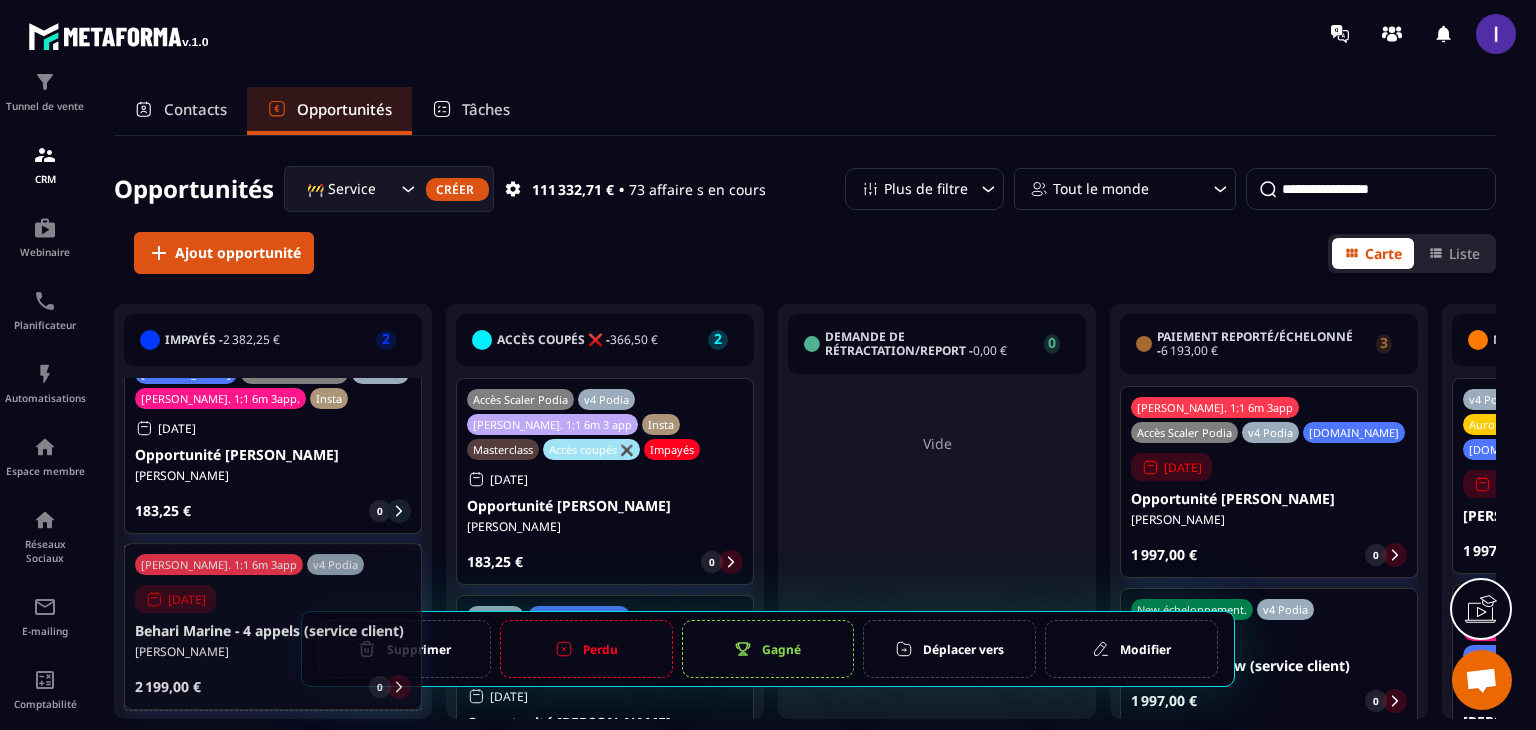click 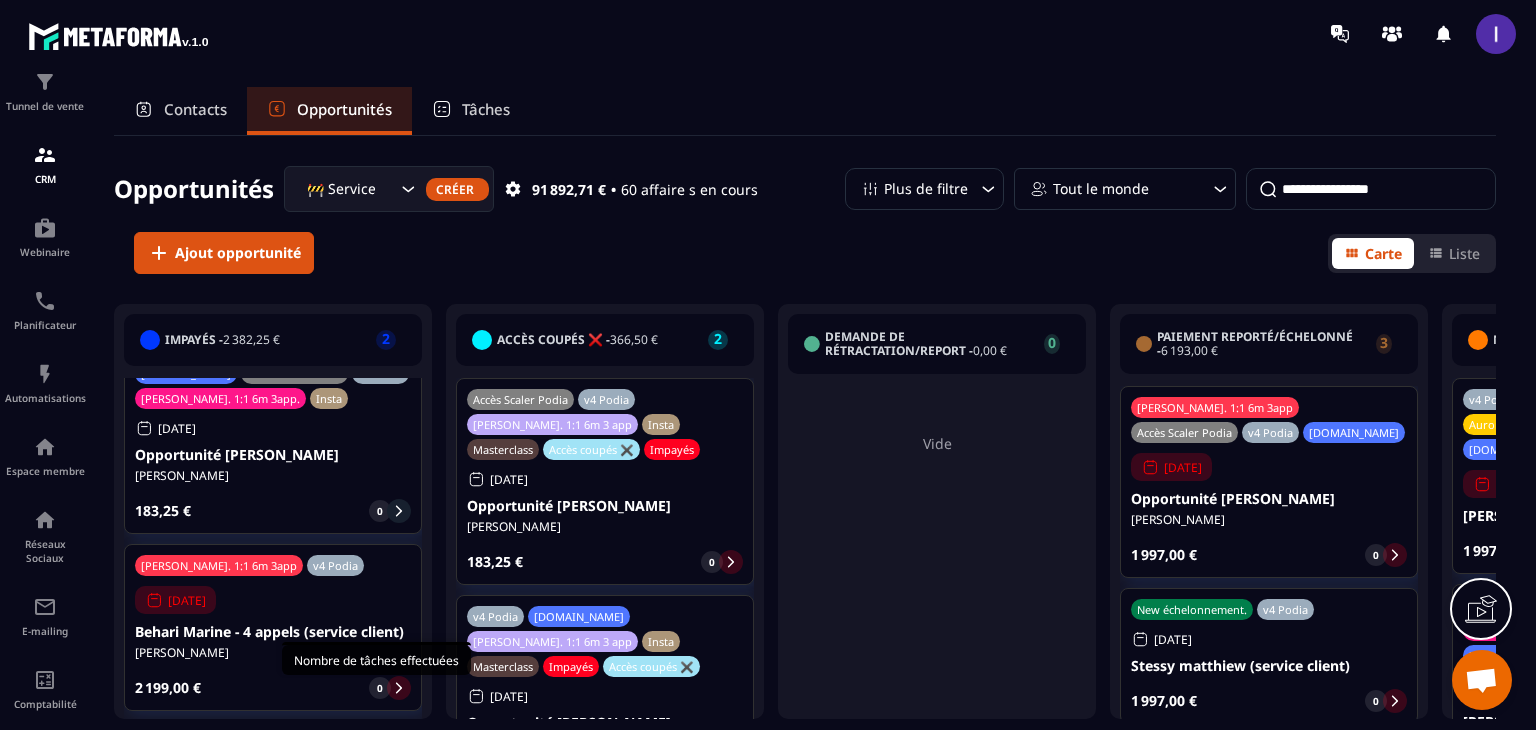 click on "0" 